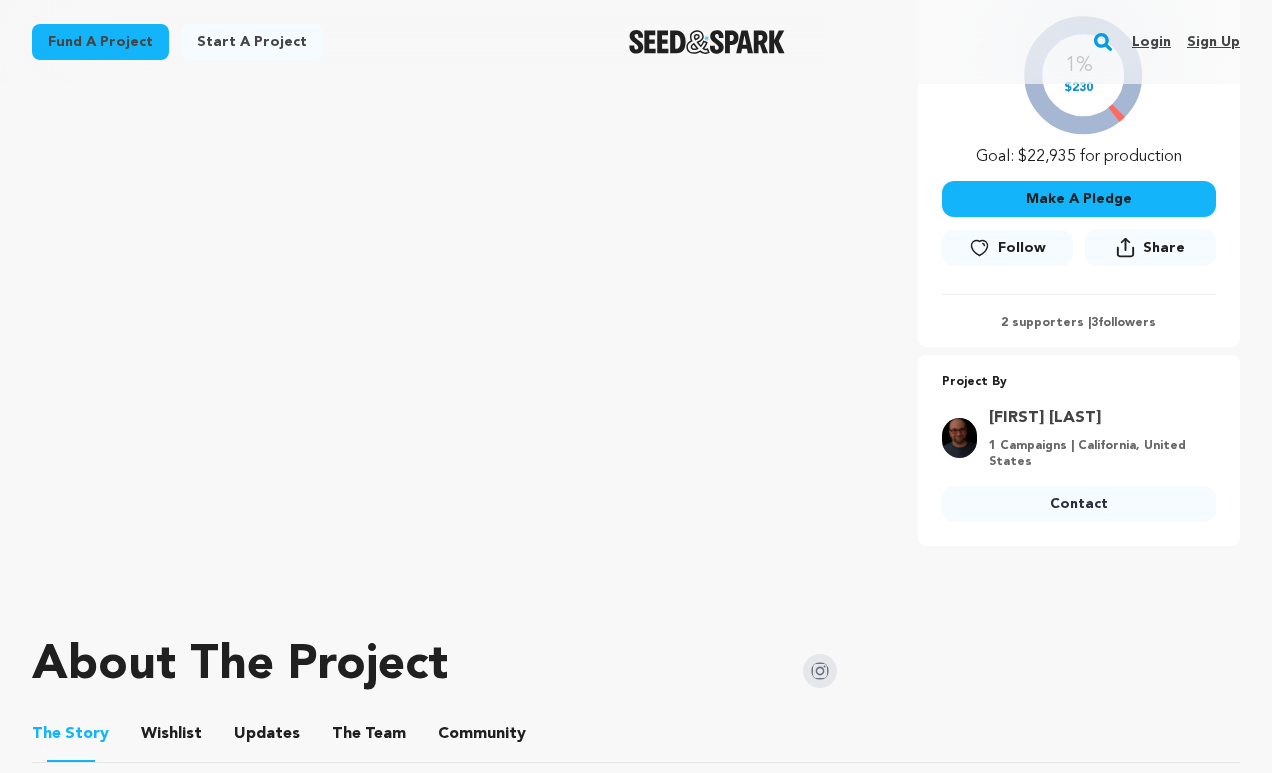 scroll, scrollTop: 563, scrollLeft: 0, axis: vertical 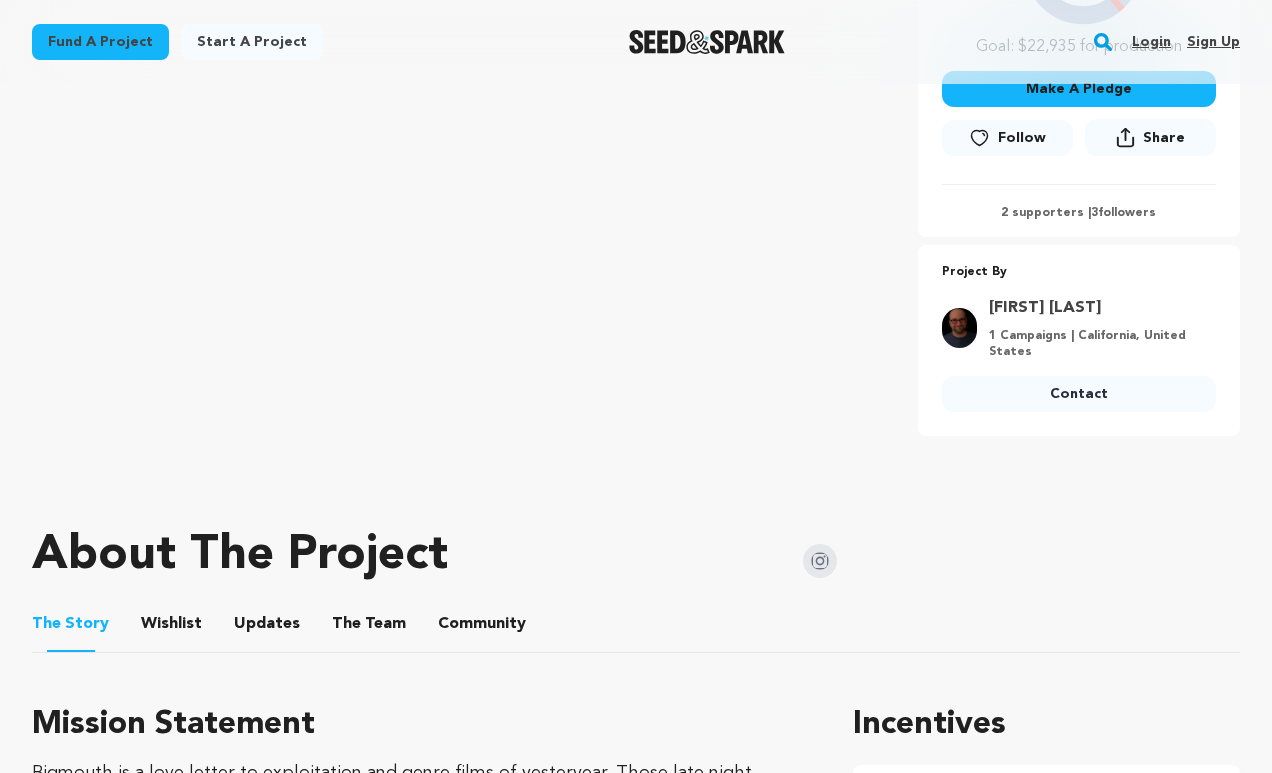 click on "Make A Pledge" at bounding box center [1079, 89] 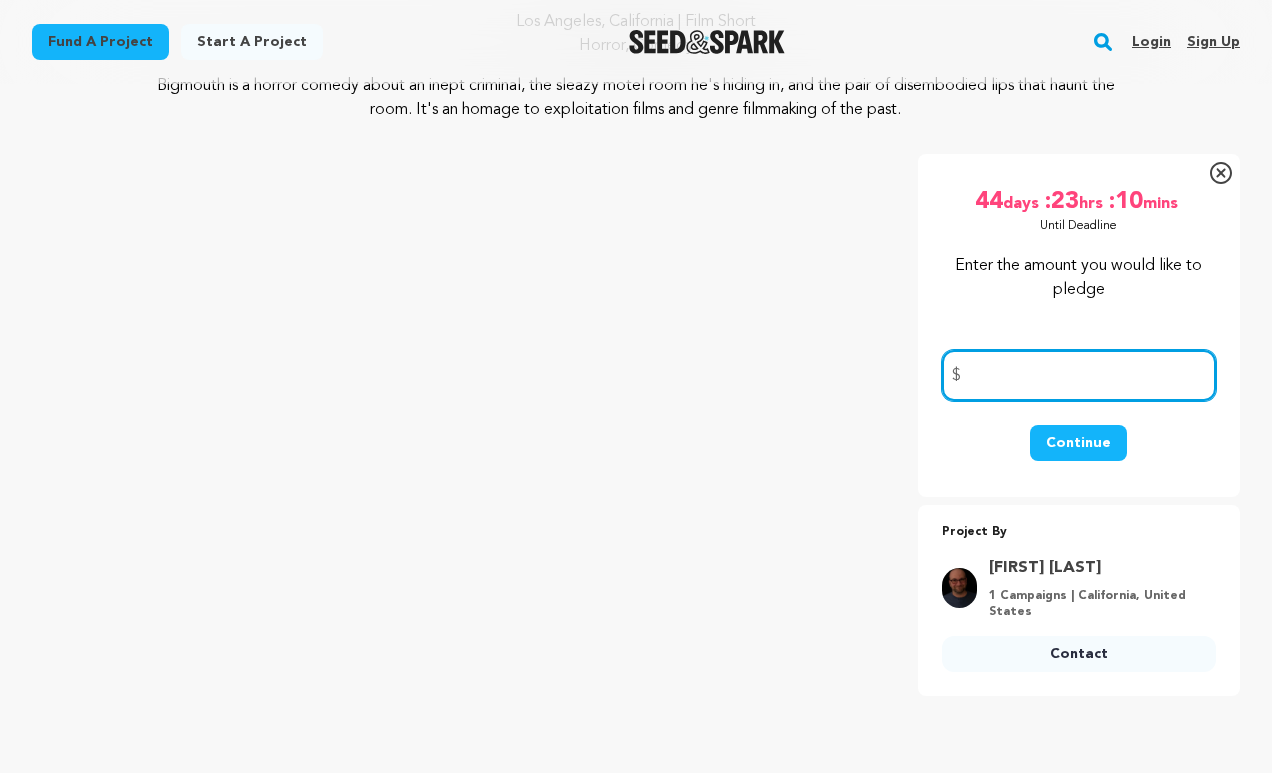 scroll, scrollTop: 149, scrollLeft: 0, axis: vertical 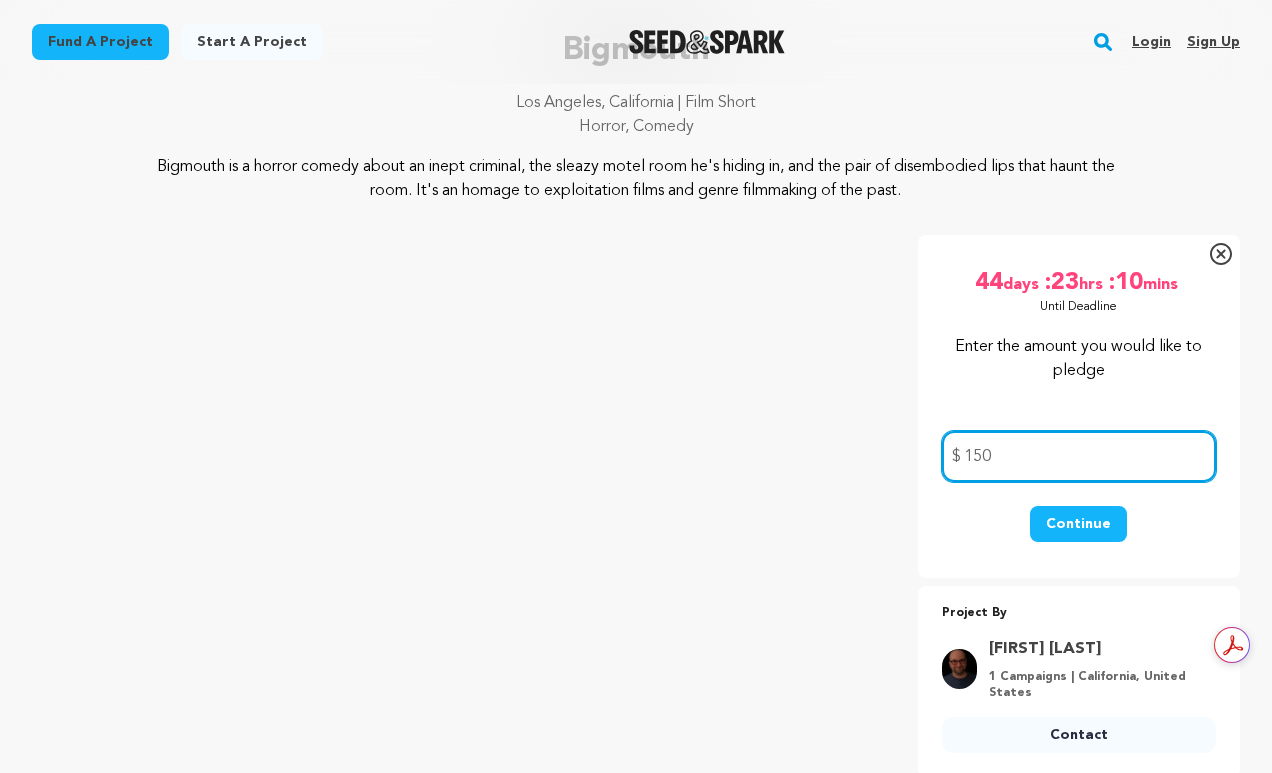 type on "150" 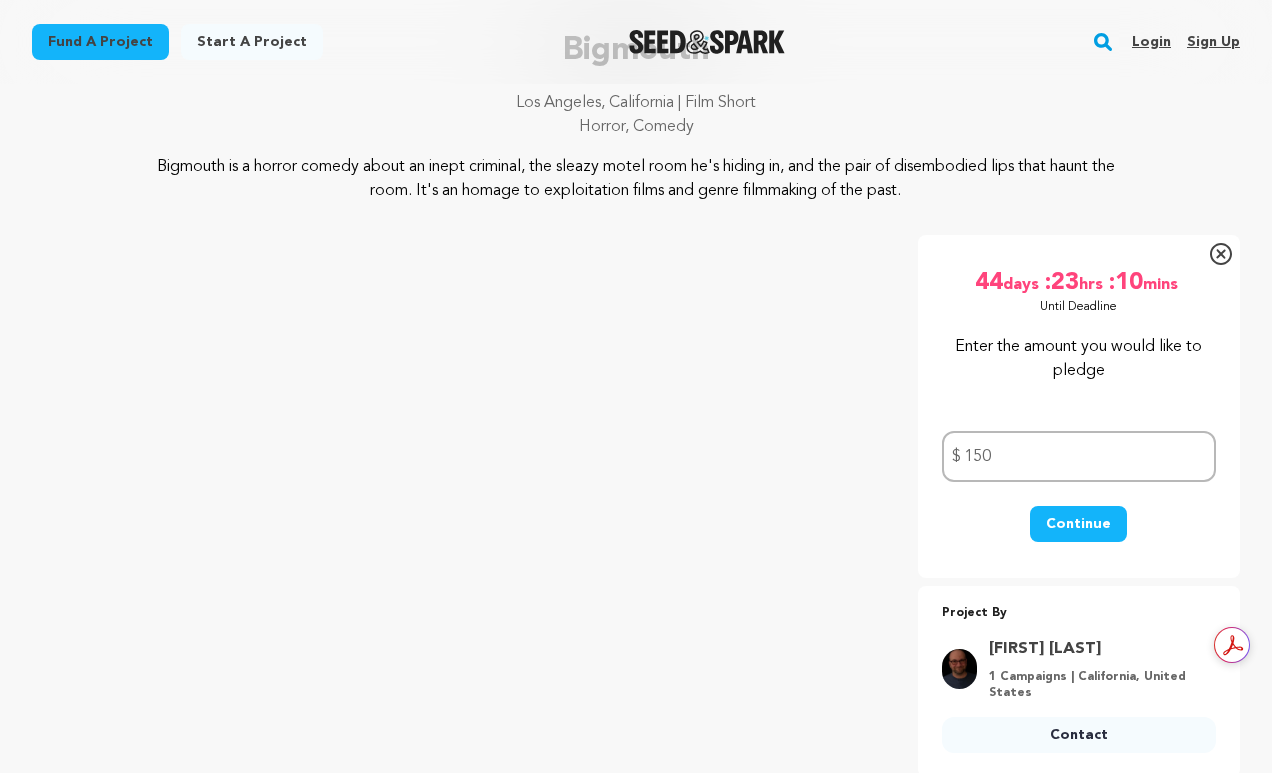 click on "Continue" at bounding box center (1078, 524) 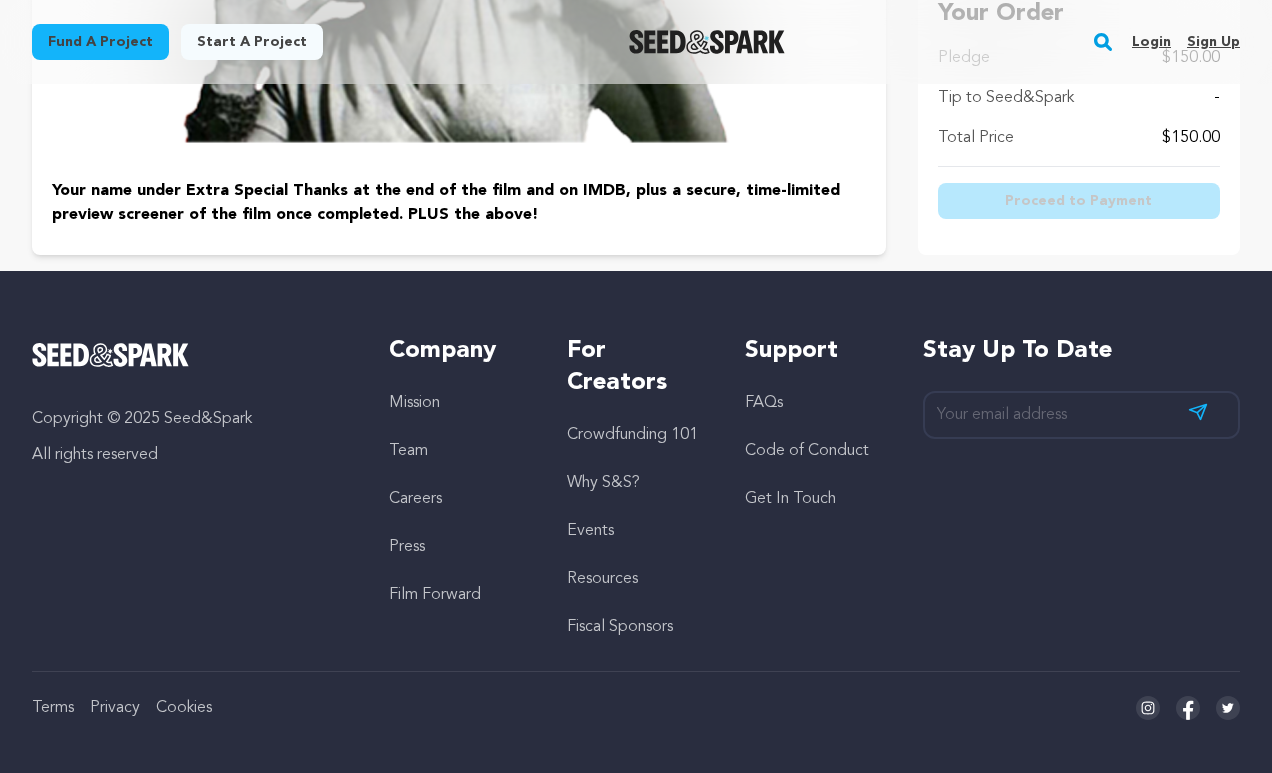 scroll, scrollTop: 2589, scrollLeft: 0, axis: vertical 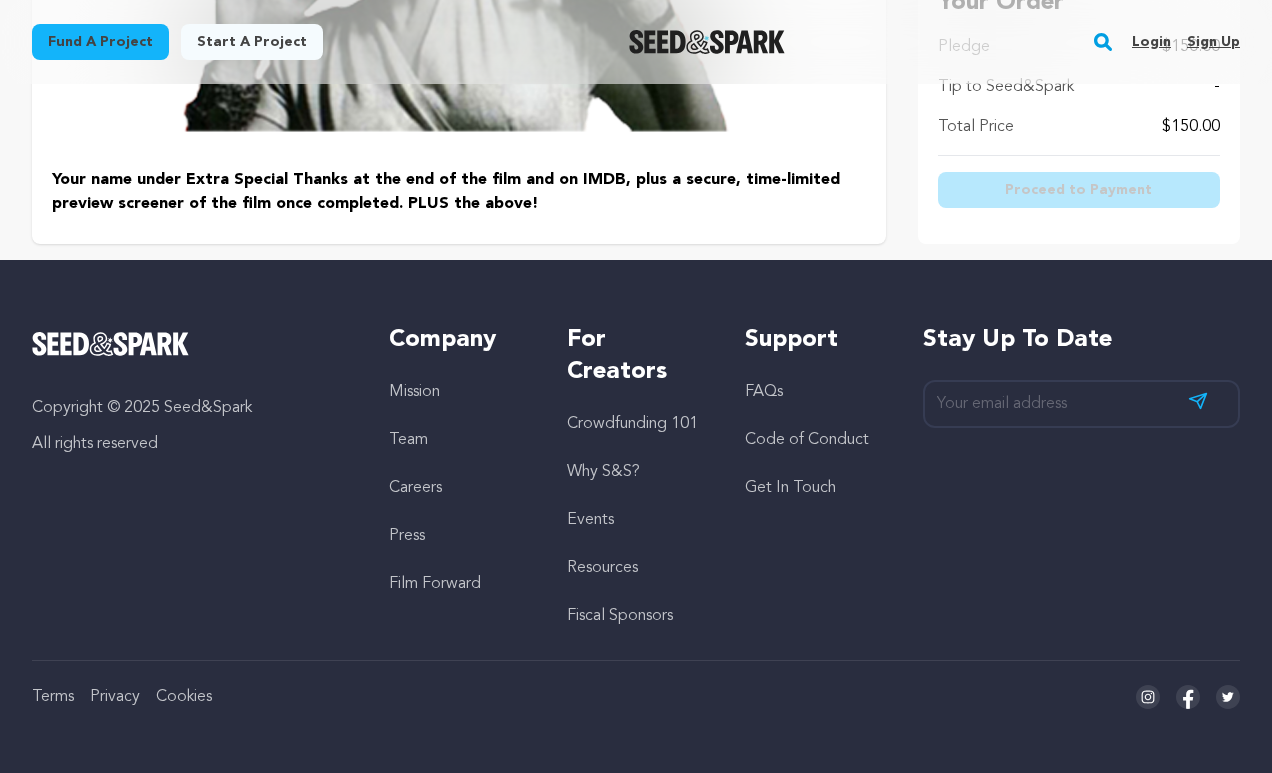 click at bounding box center [459, -72] 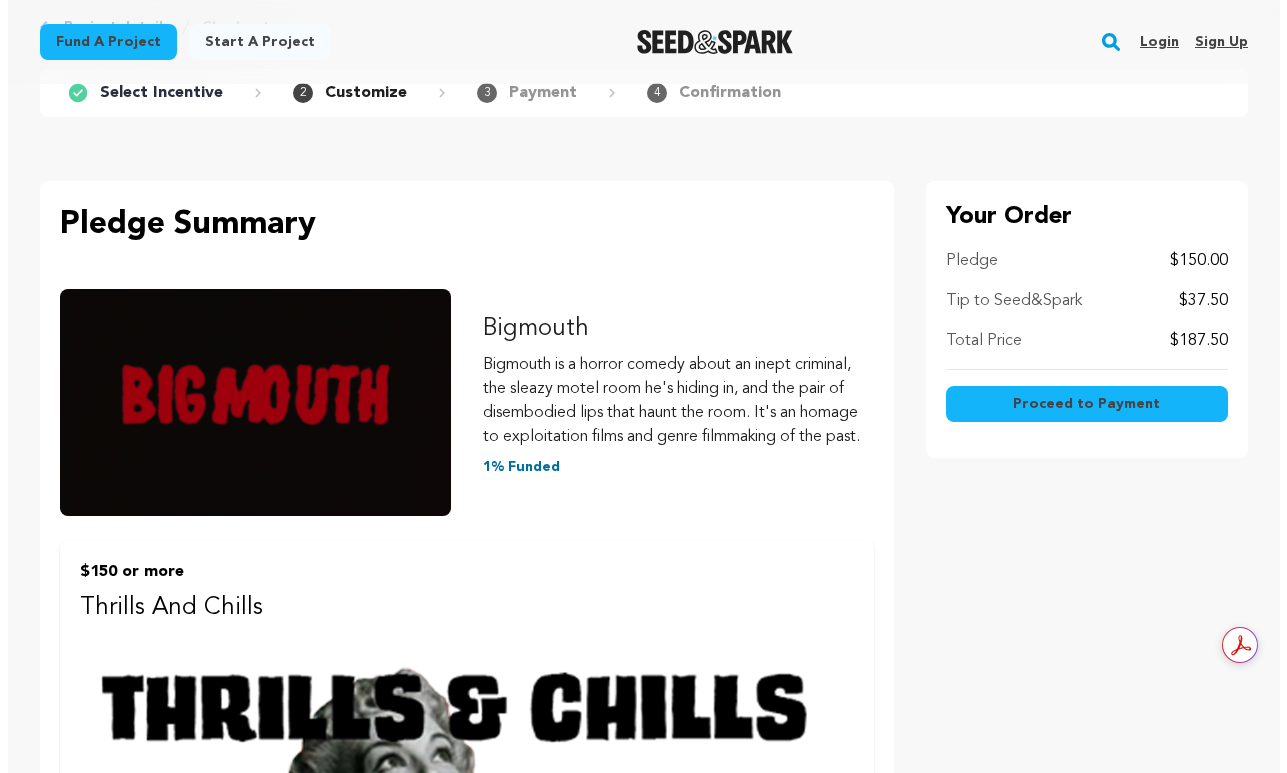 scroll, scrollTop: 380, scrollLeft: 0, axis: vertical 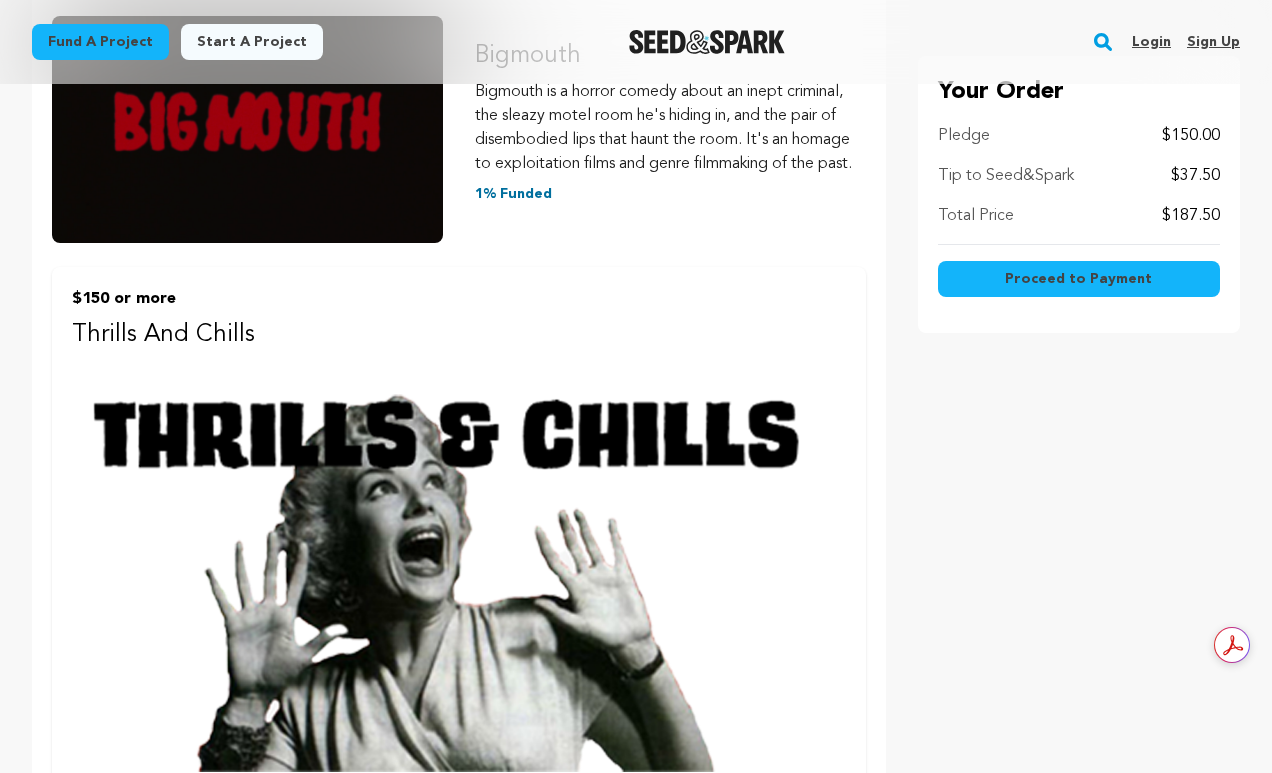 click on "Proceed to Payment" at bounding box center (1078, 279) 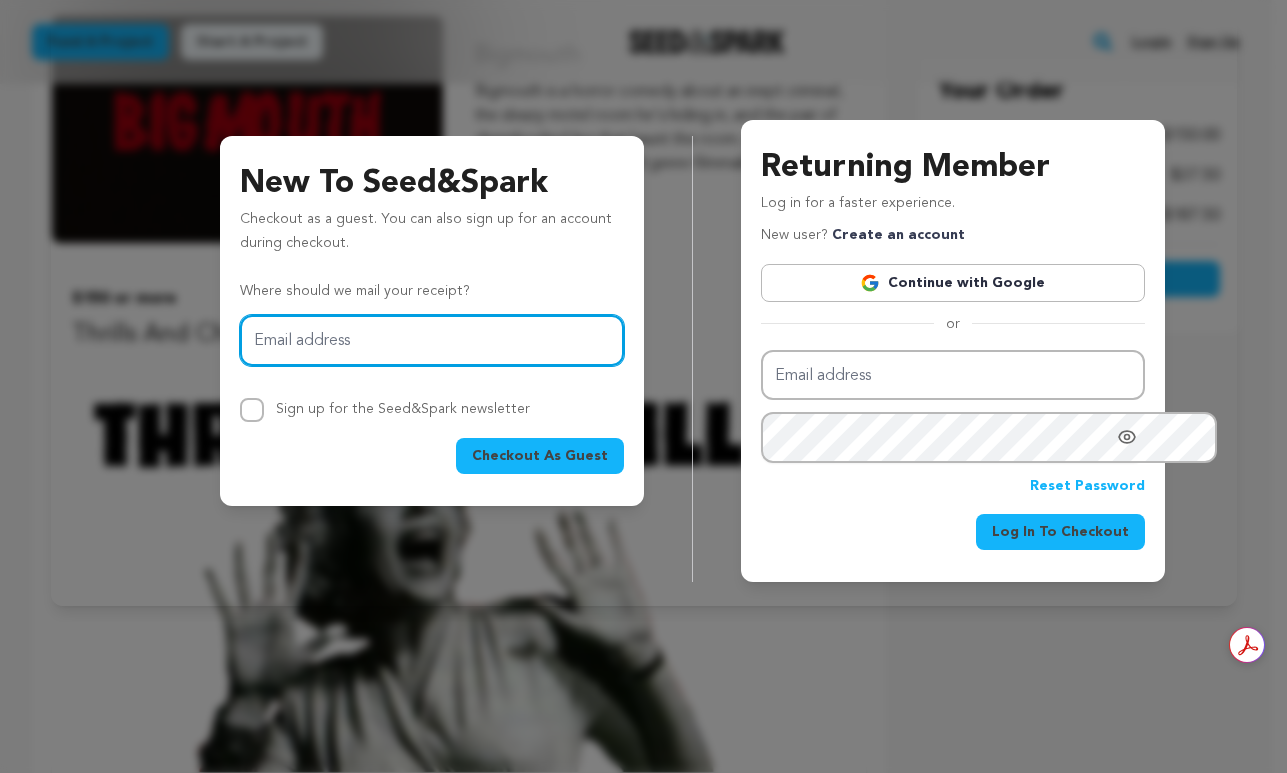 click on "Email address" at bounding box center (432, 340) 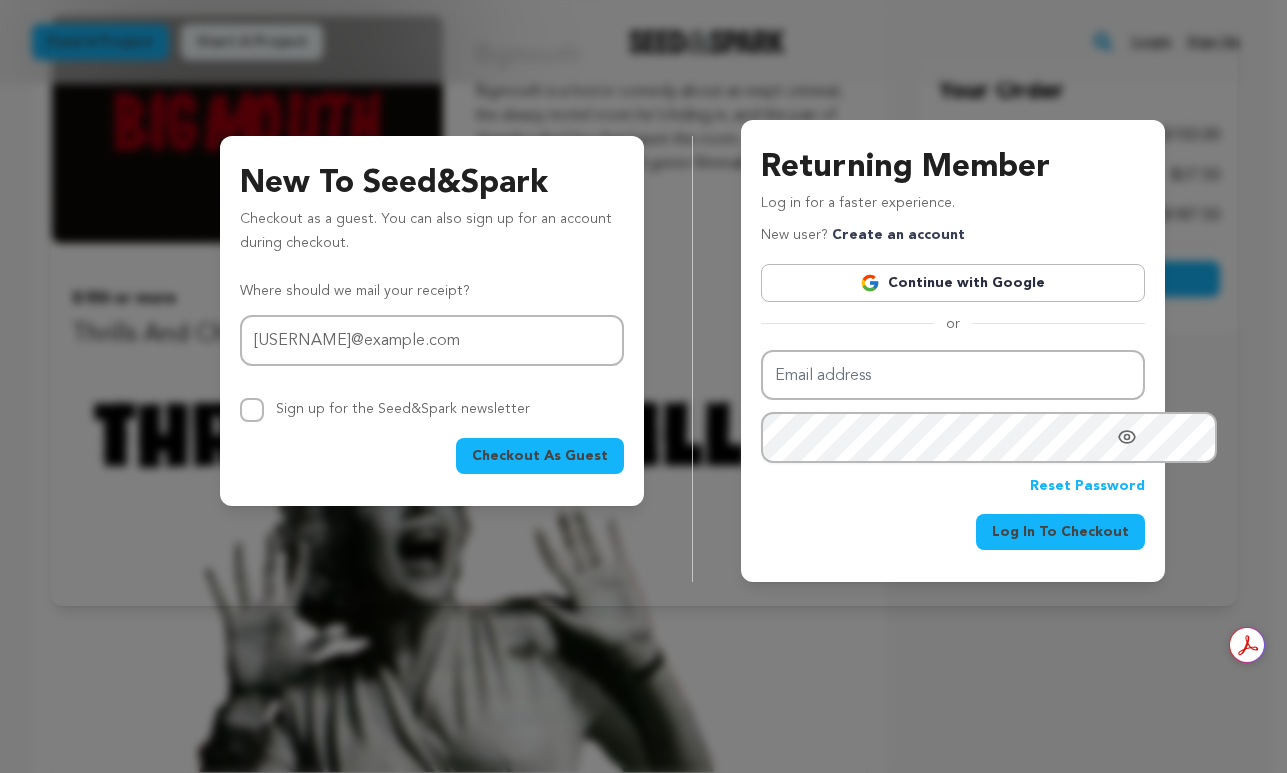 click on "Checkout As Guest" at bounding box center (540, 456) 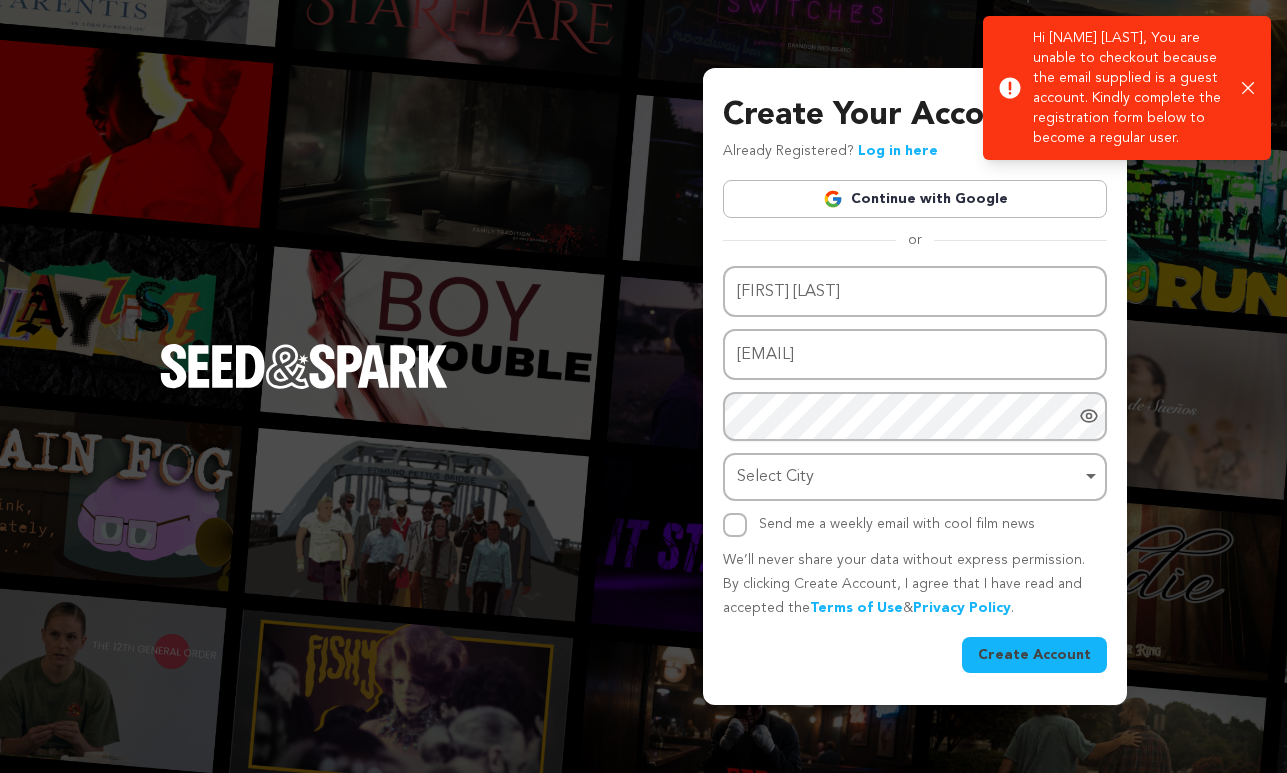 scroll, scrollTop: 0, scrollLeft: 0, axis: both 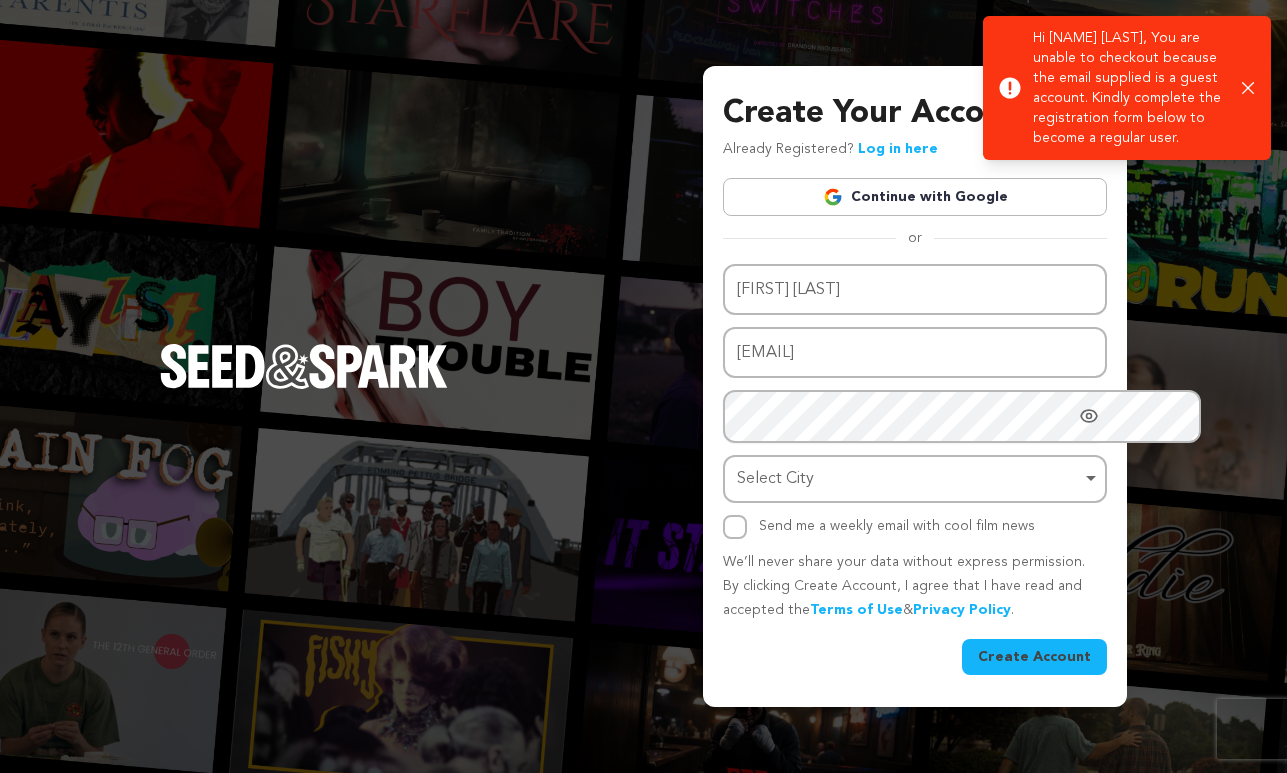 click 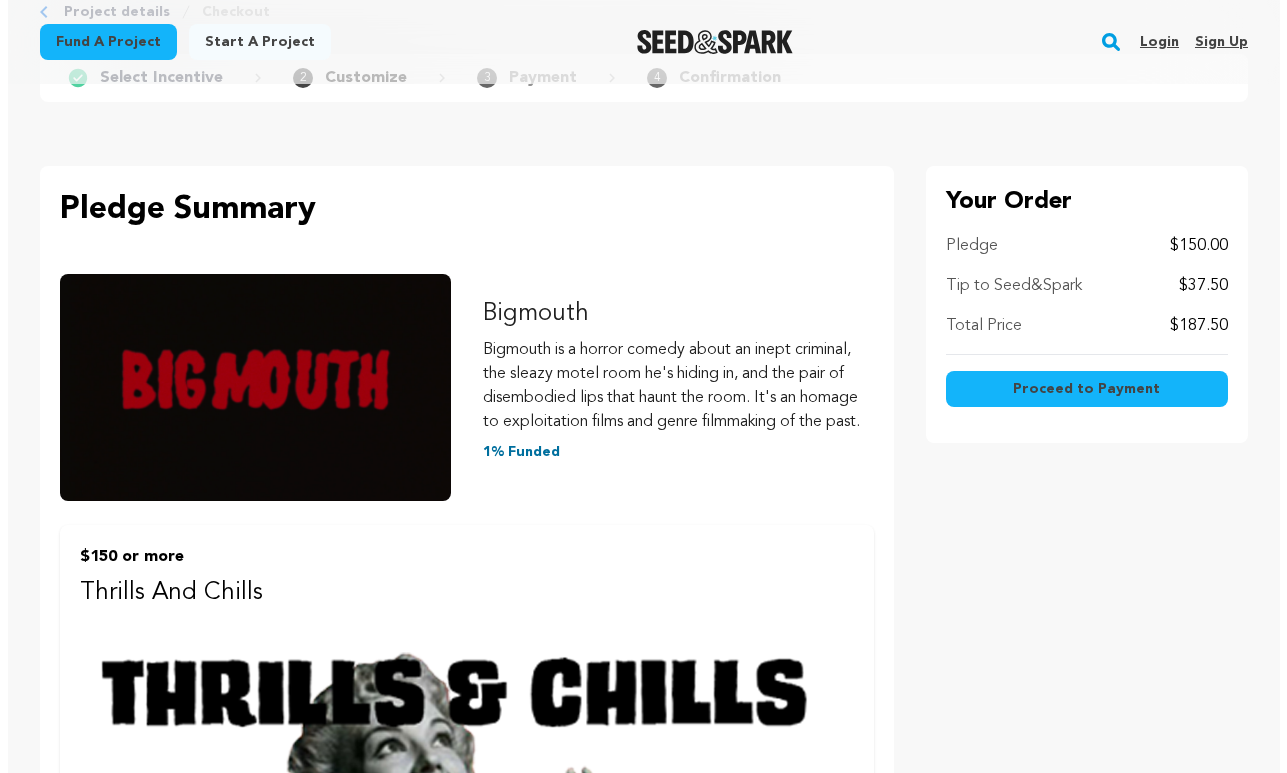 scroll, scrollTop: 203, scrollLeft: 0, axis: vertical 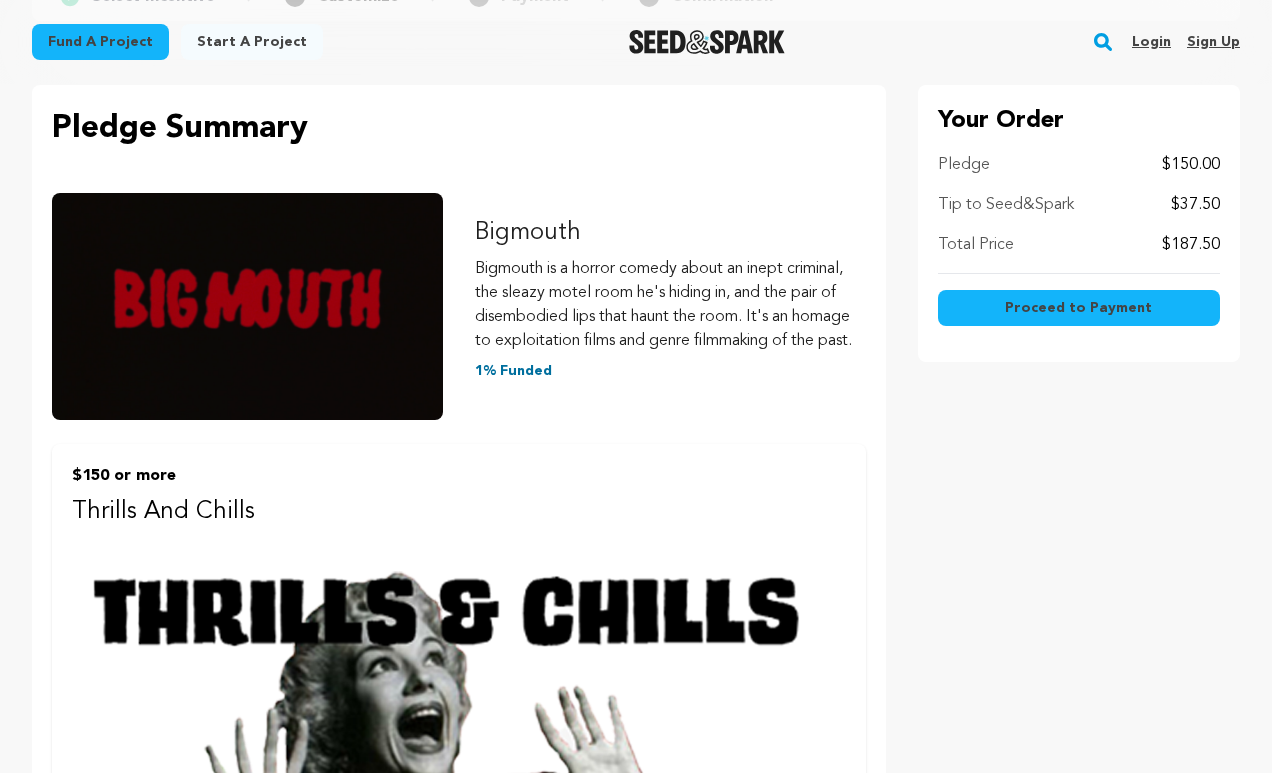 click on "Proceed to Payment" at bounding box center [1078, 308] 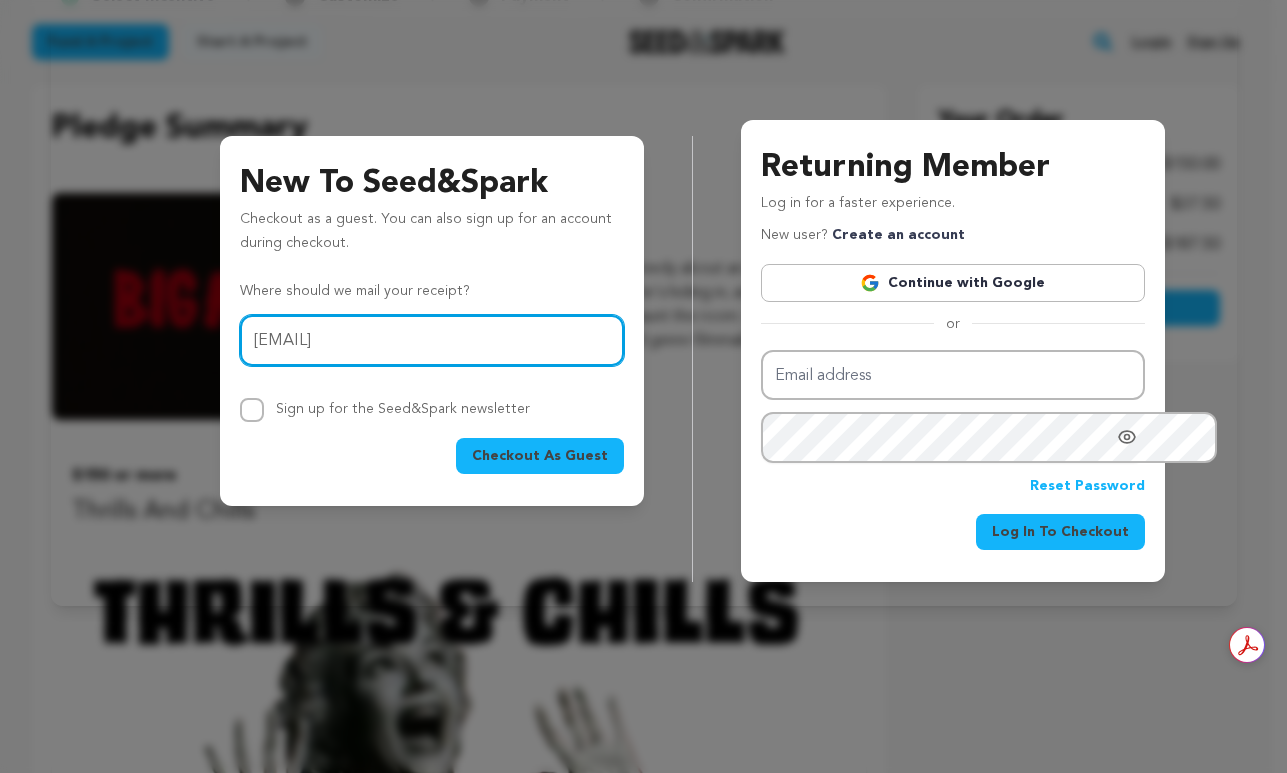 click on "jessguerra@gmail.com" at bounding box center (432, 340) 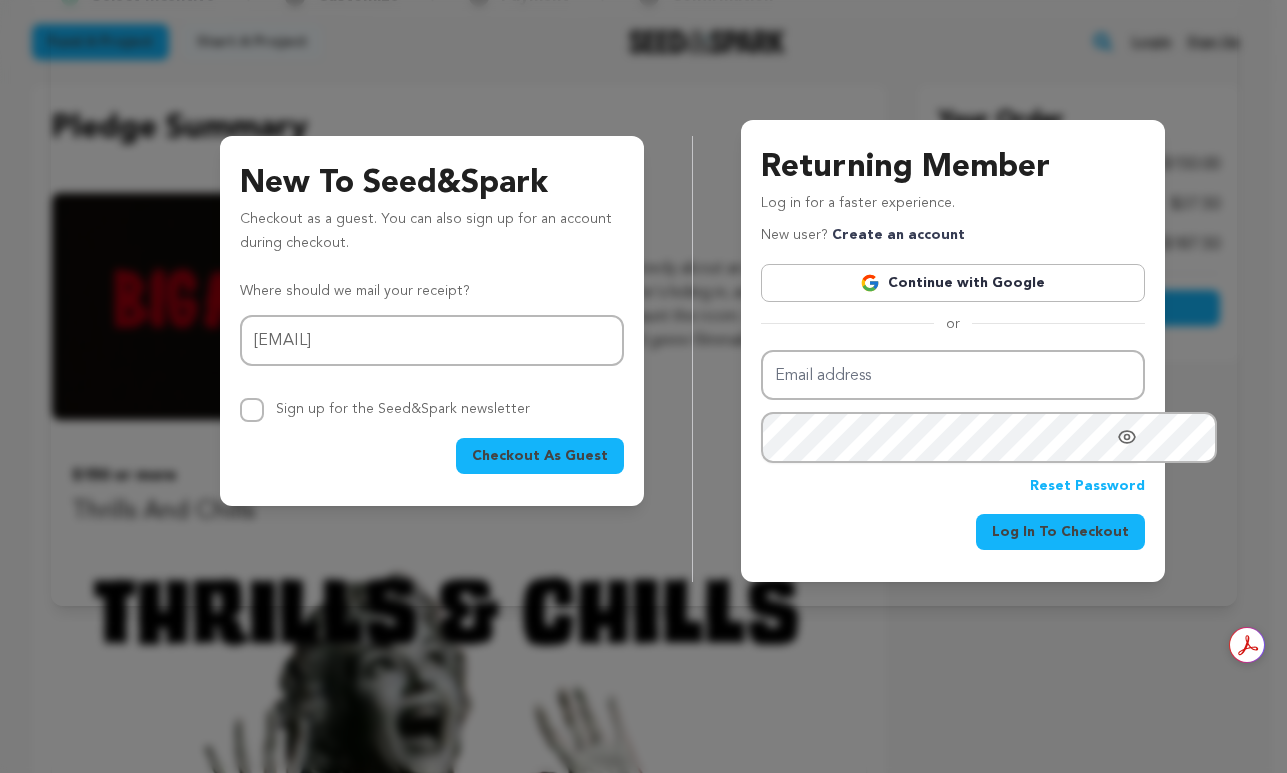 click on "Checkout As Guest" at bounding box center [540, 456] 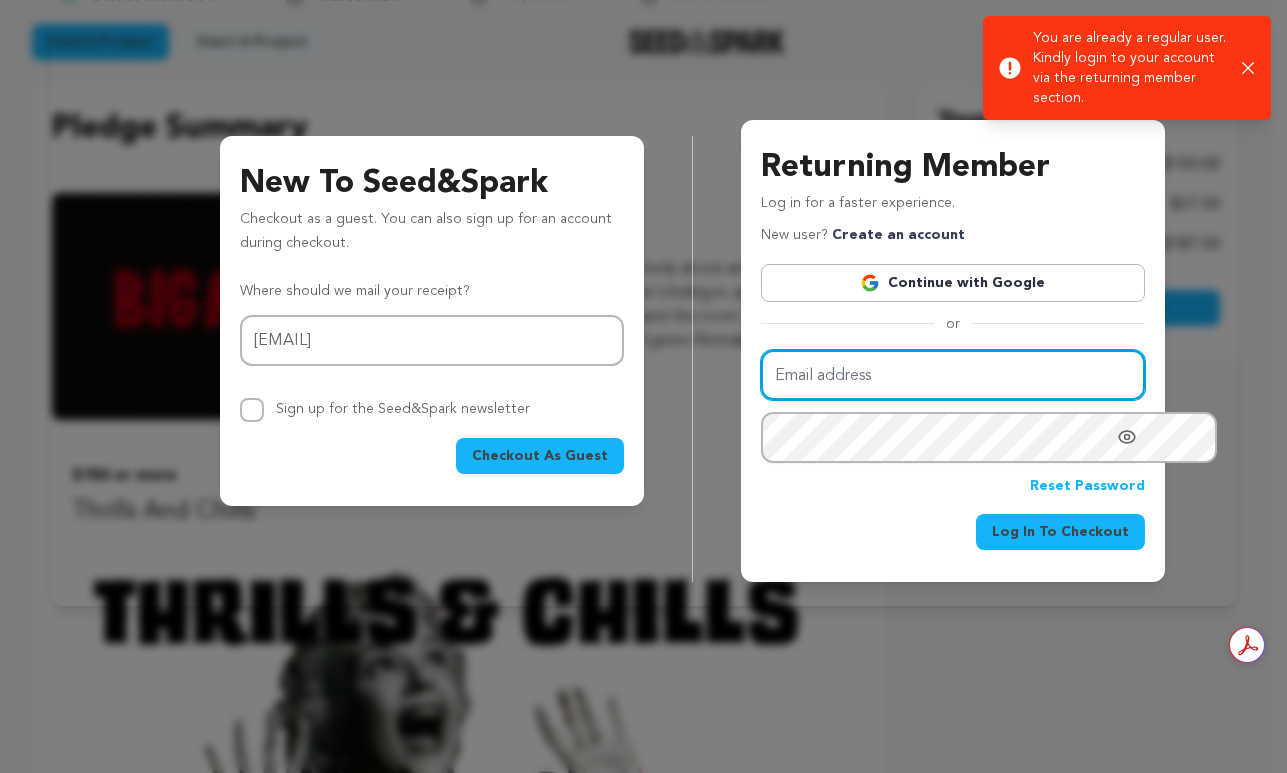 click on "Email address" at bounding box center [953, 375] 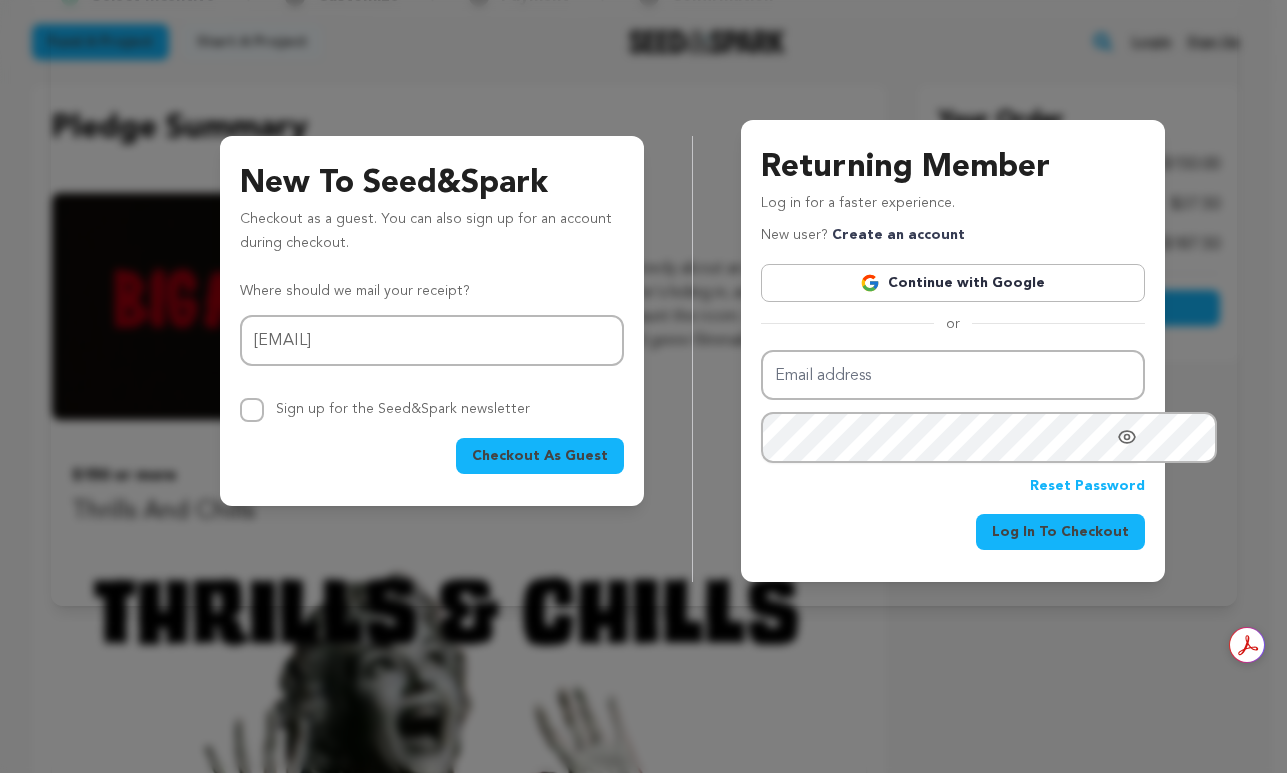 click on "Continue with Google" at bounding box center [953, 283] 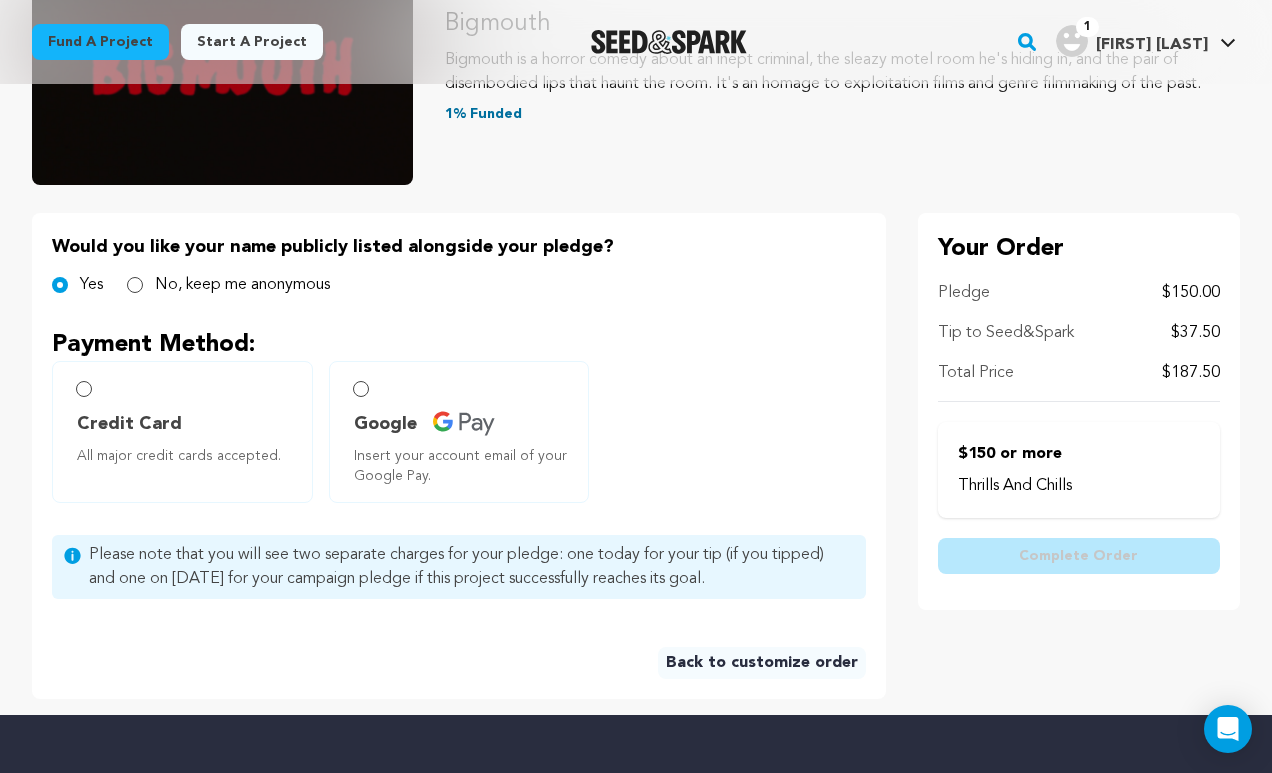 scroll, scrollTop: 312, scrollLeft: 0, axis: vertical 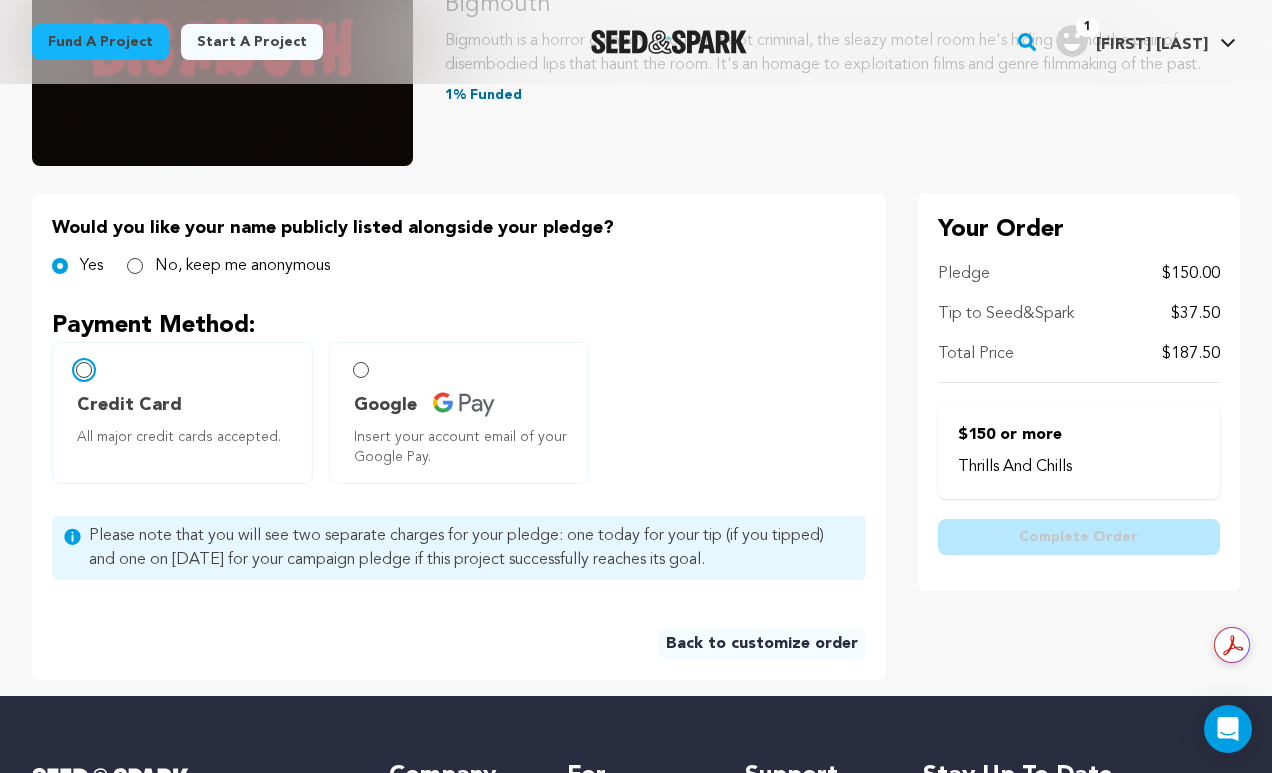 click on "Credit Card
All major credit cards accepted." at bounding box center [84, 370] 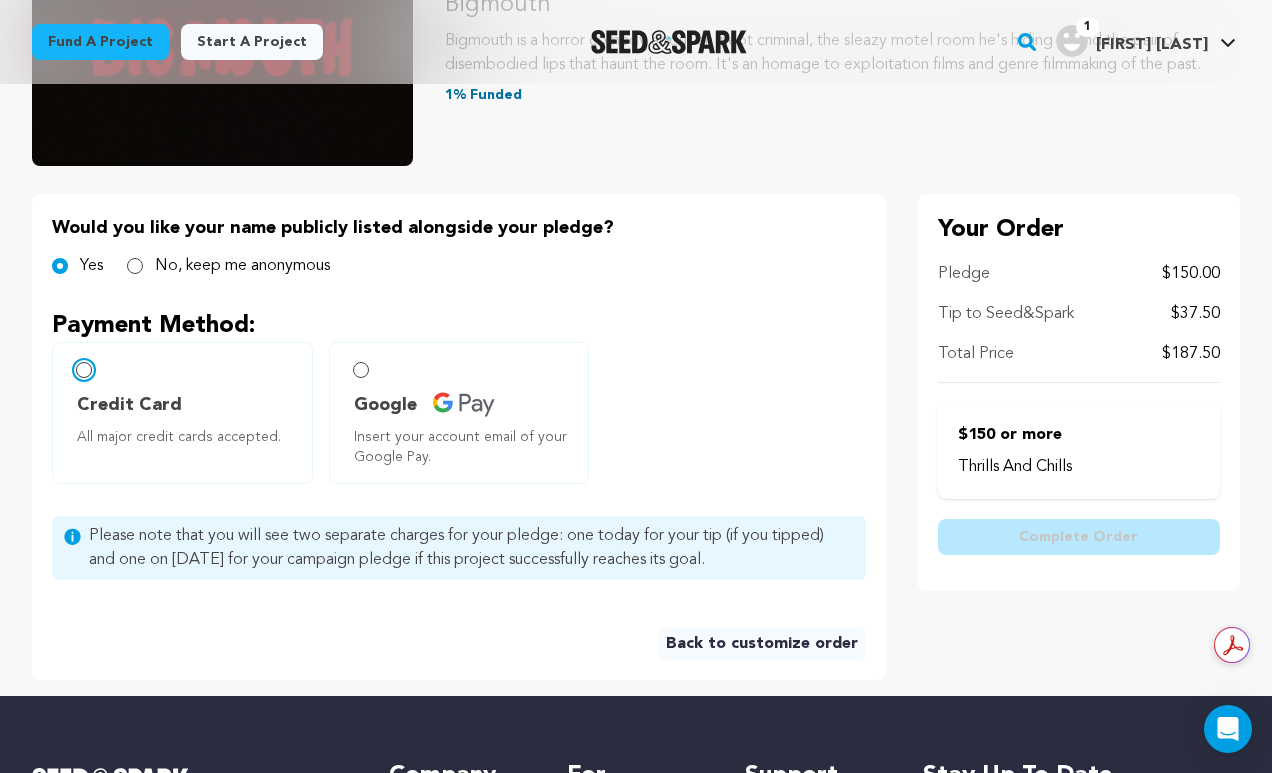 radio on "false" 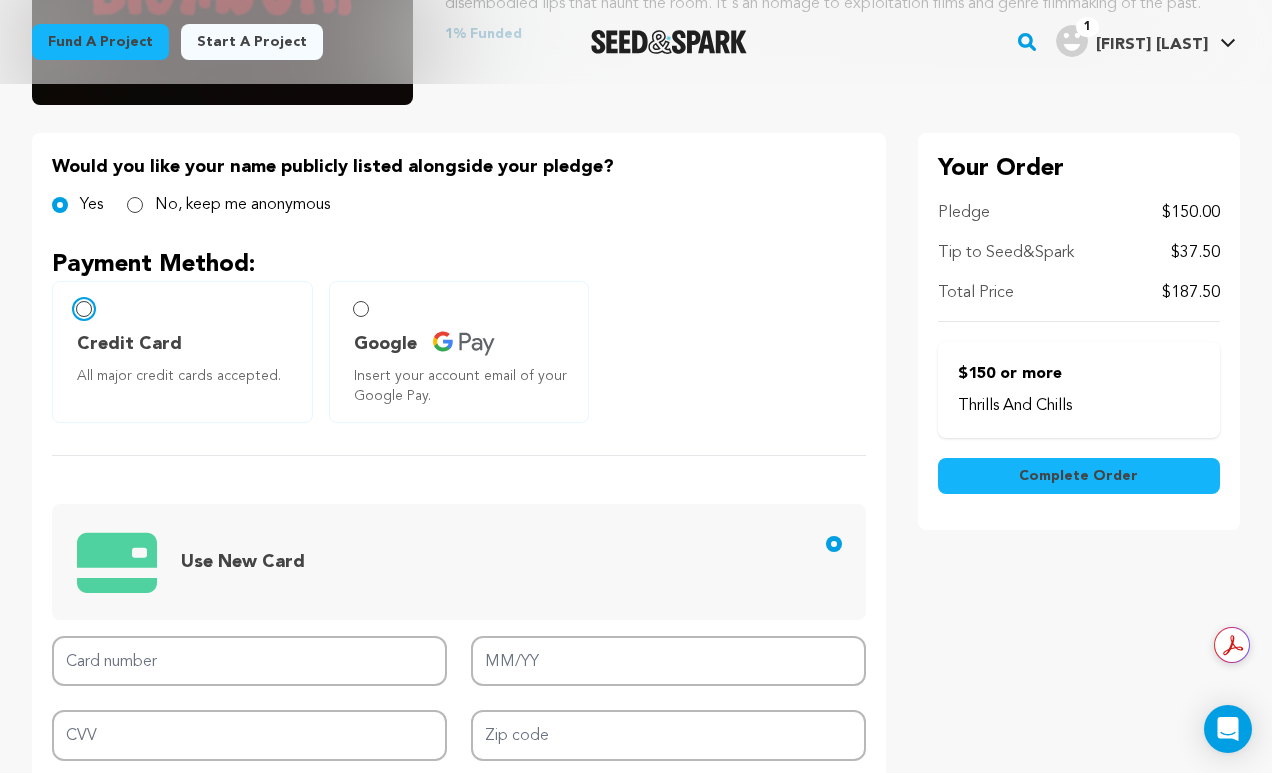 scroll, scrollTop: 201, scrollLeft: 0, axis: vertical 